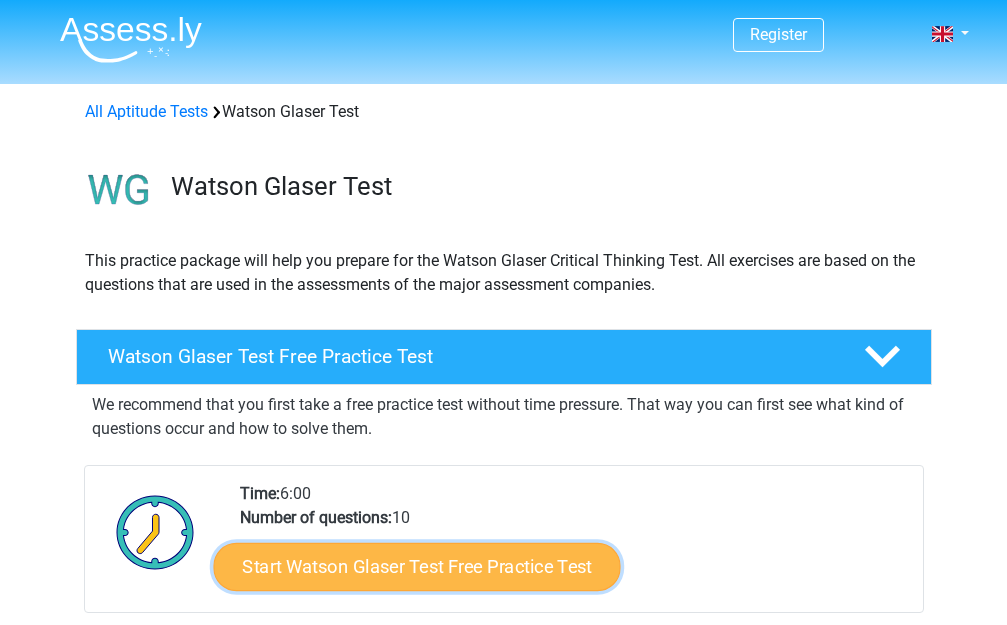 click on "Start Watson Glaser Test
Free Practice Test" at bounding box center (416, 567) 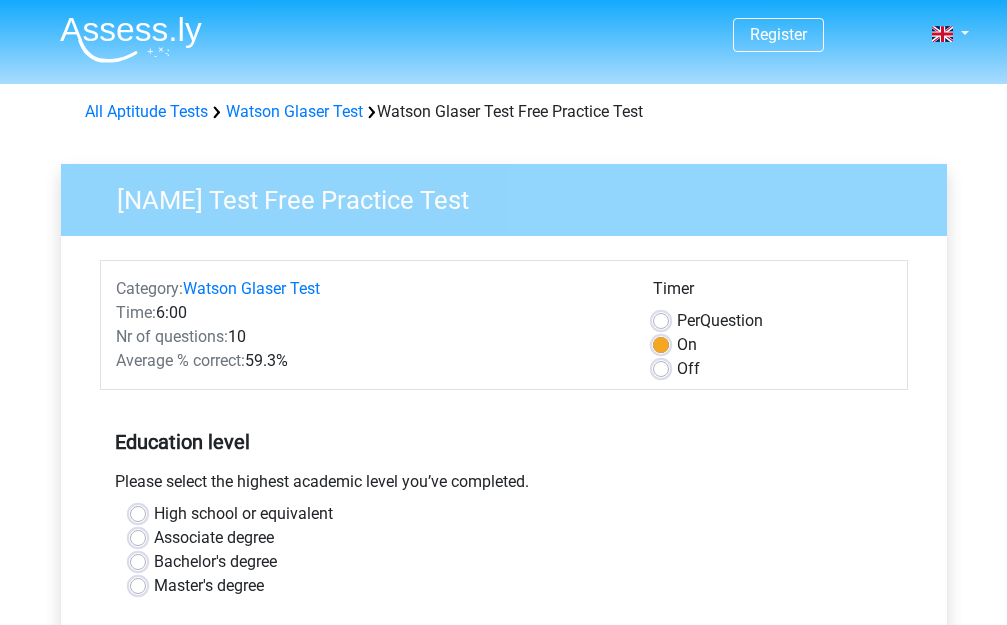 scroll, scrollTop: 0, scrollLeft: 0, axis: both 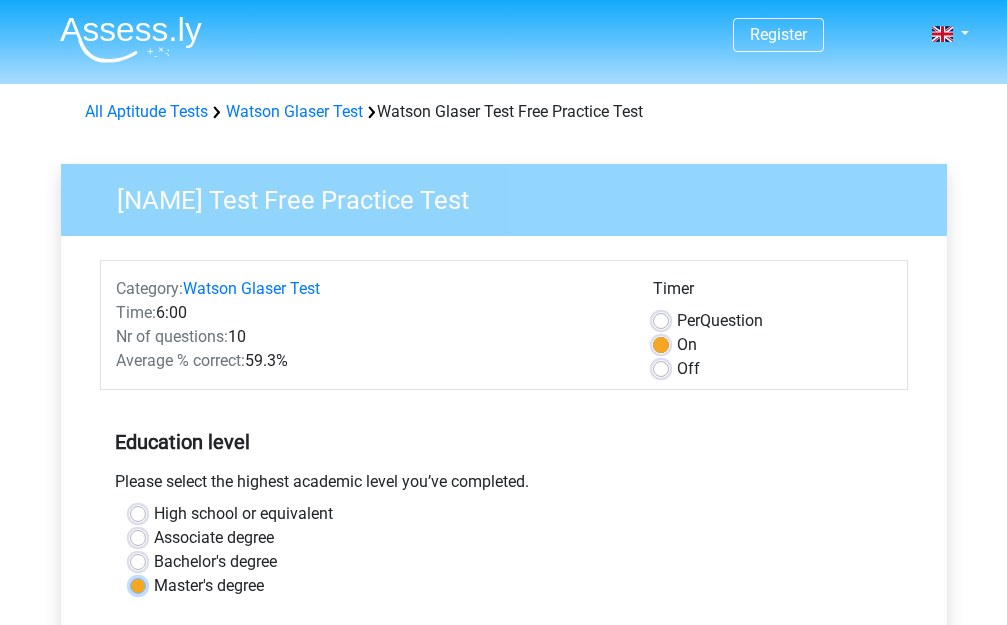 click on "Master's degree" at bounding box center [138, 584] 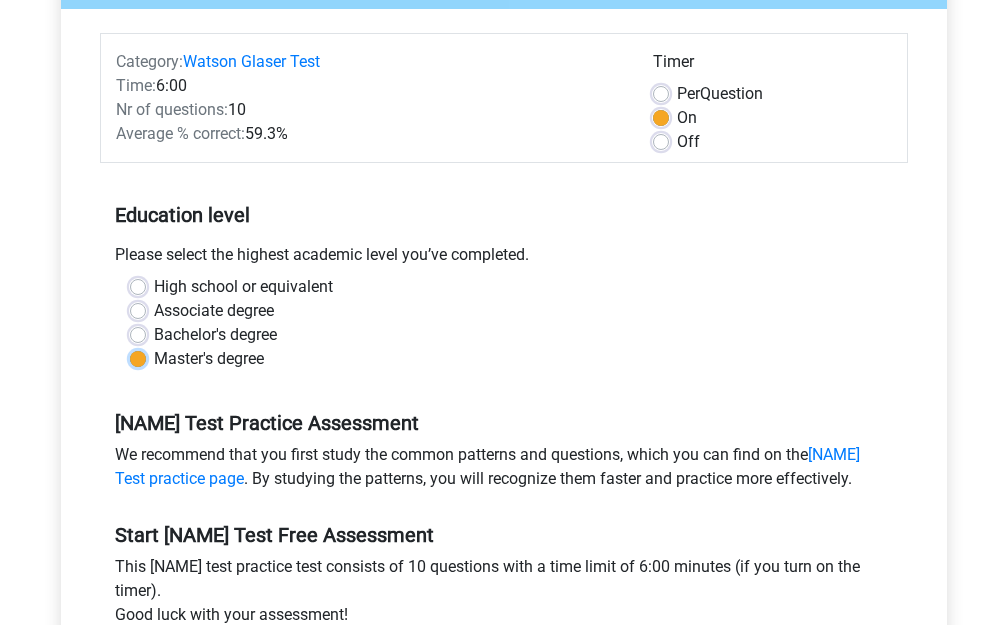 scroll, scrollTop: 385, scrollLeft: 0, axis: vertical 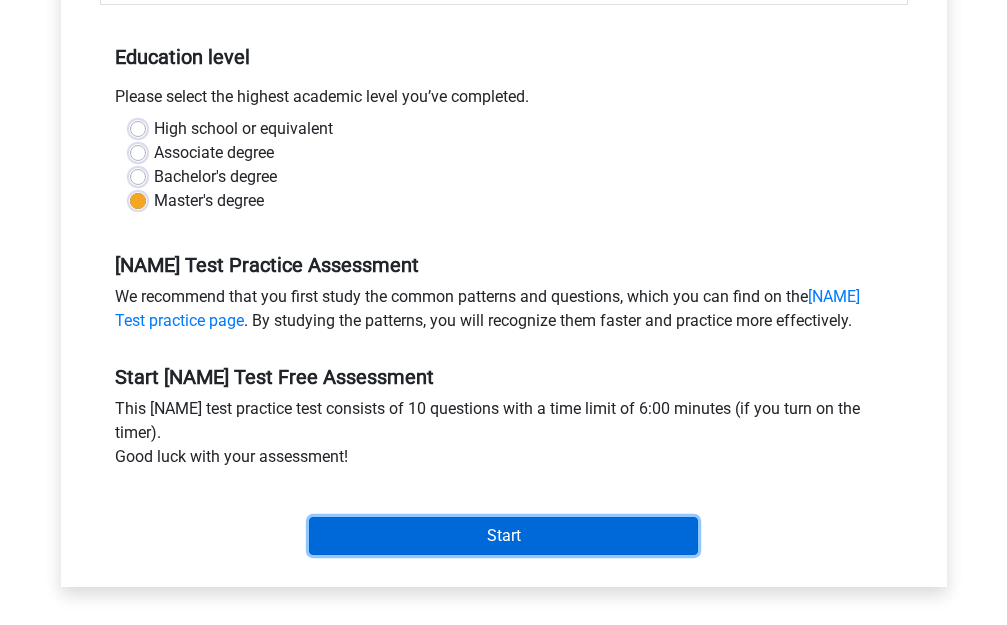 click on "Start" at bounding box center [503, 536] 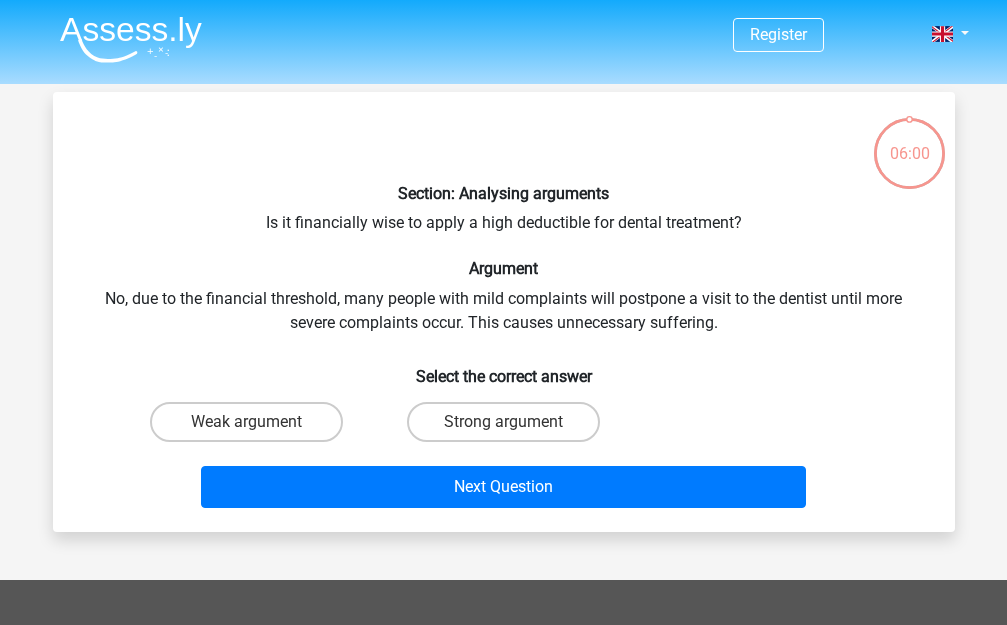 scroll, scrollTop: 0, scrollLeft: 0, axis: both 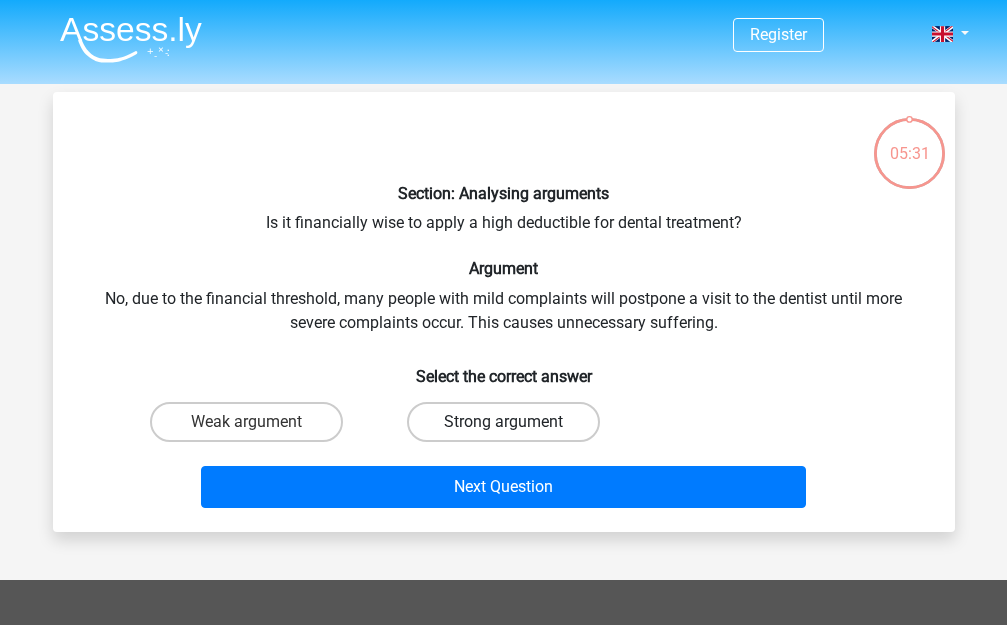 click on "Strong argument" at bounding box center [503, 422] 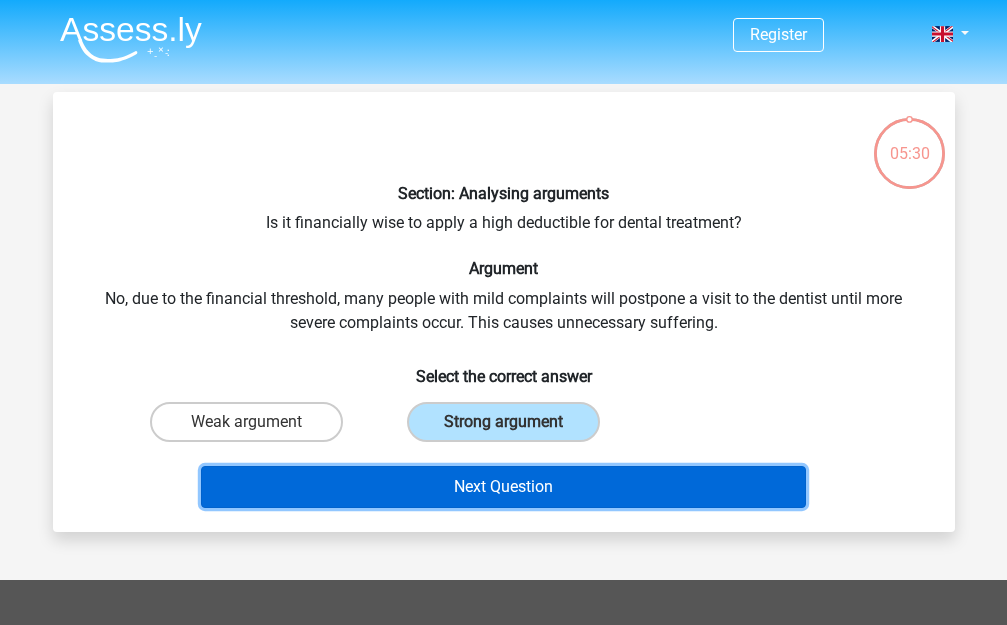 click on "Next Question" at bounding box center [503, 487] 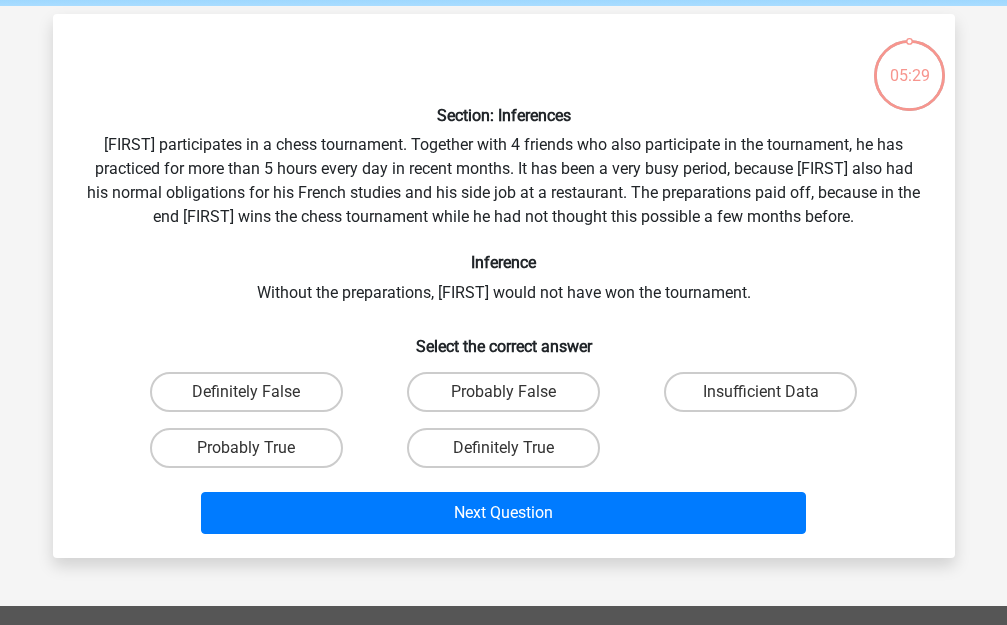 scroll, scrollTop: 92, scrollLeft: 0, axis: vertical 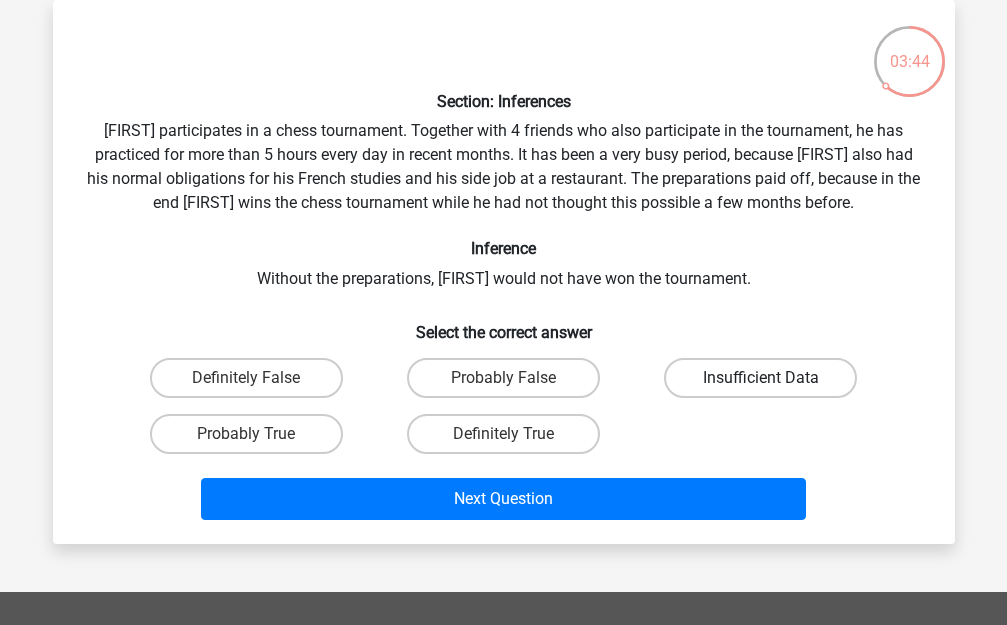 click on "Insufficient Data" at bounding box center (760, 378) 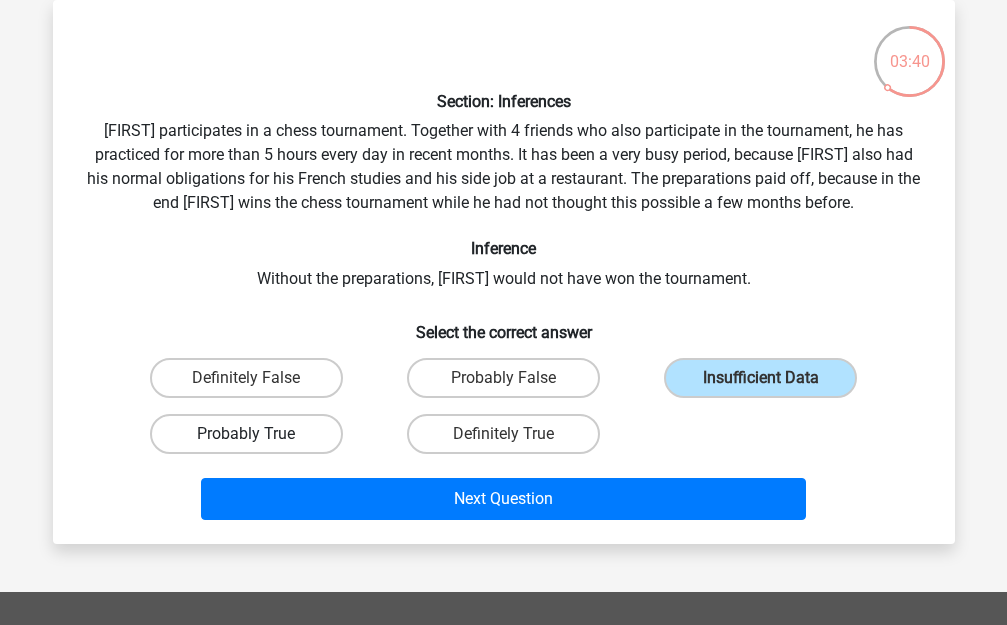 click on "Probably True" at bounding box center (246, 434) 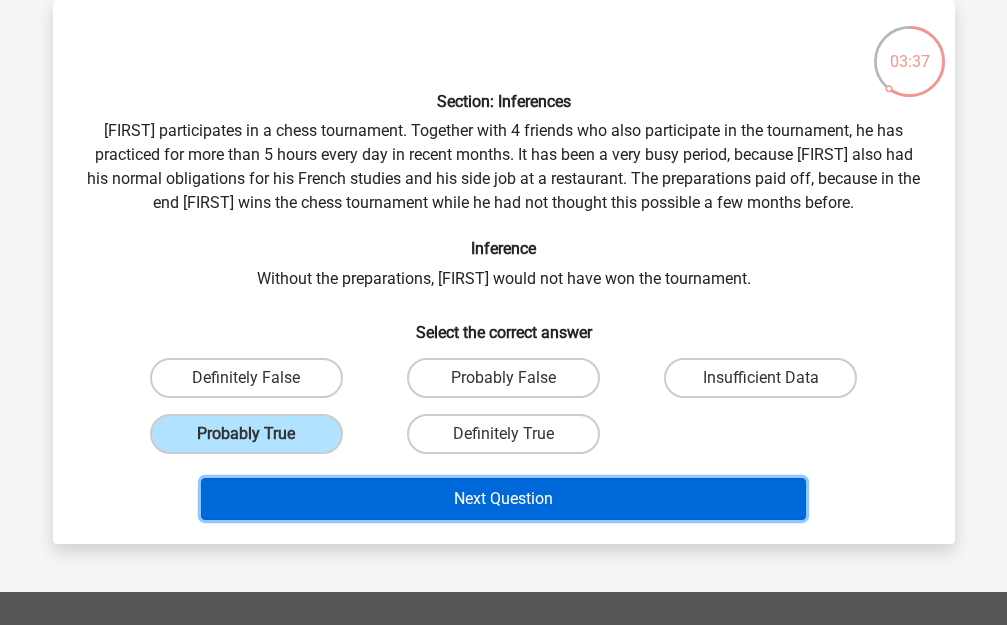 click on "Next Question" at bounding box center [503, 499] 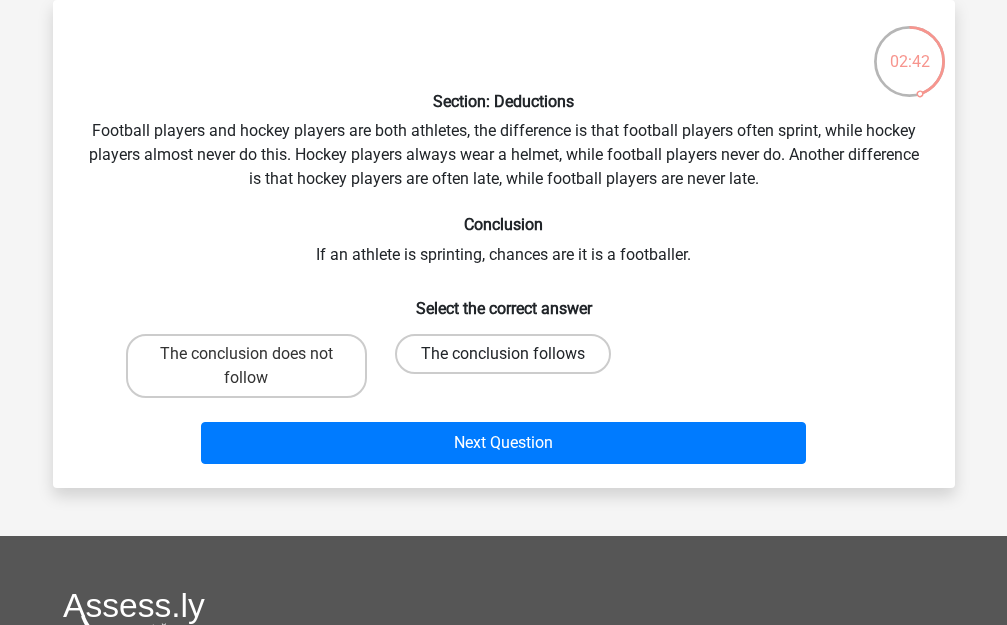 click on "The conclusion follows" at bounding box center (503, 354) 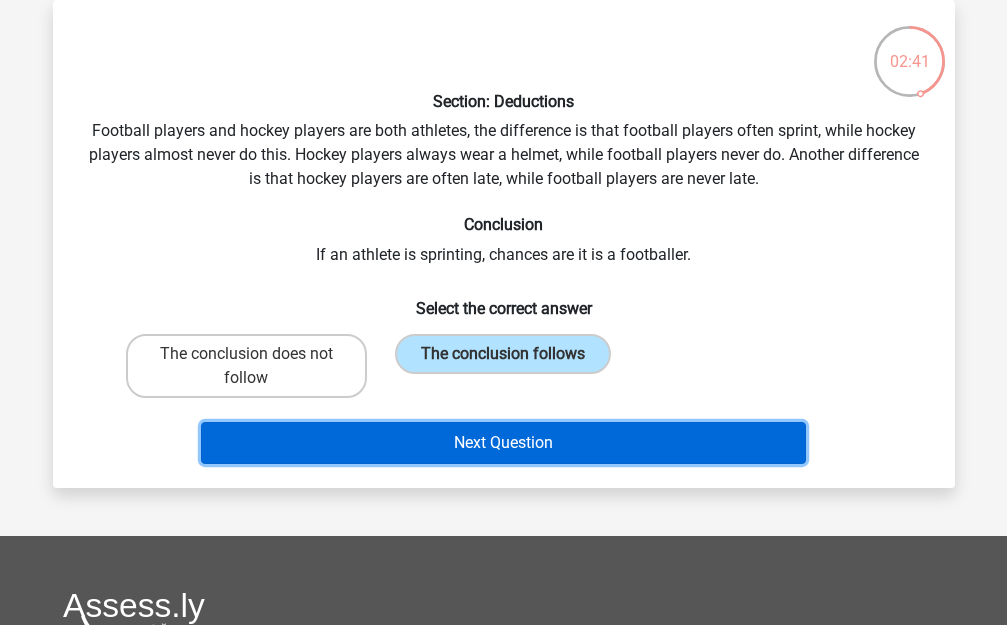 click on "Next Question" at bounding box center (503, 443) 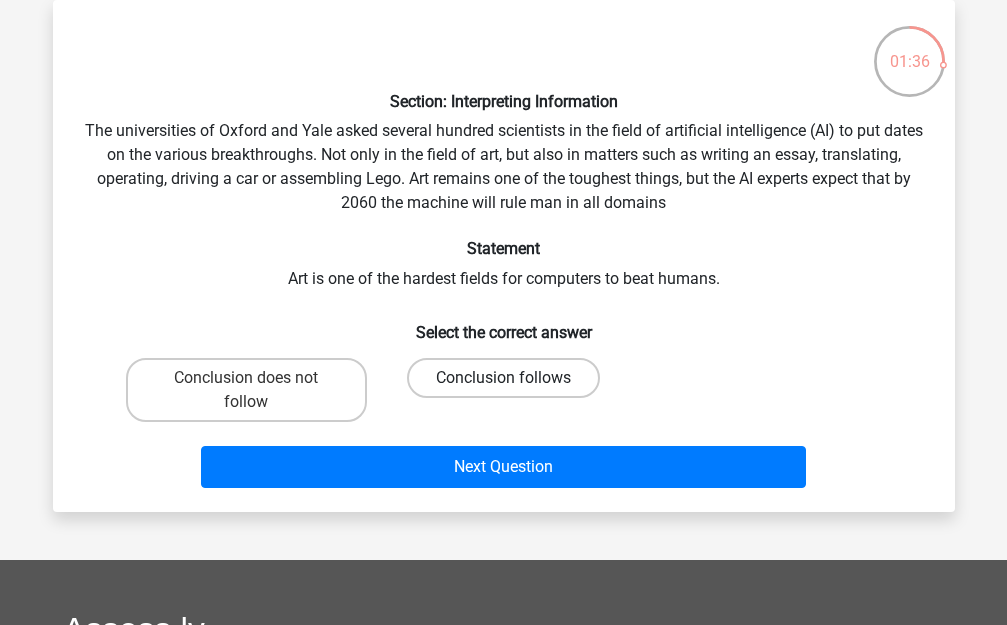 click on "Conclusion follows" at bounding box center (503, 378) 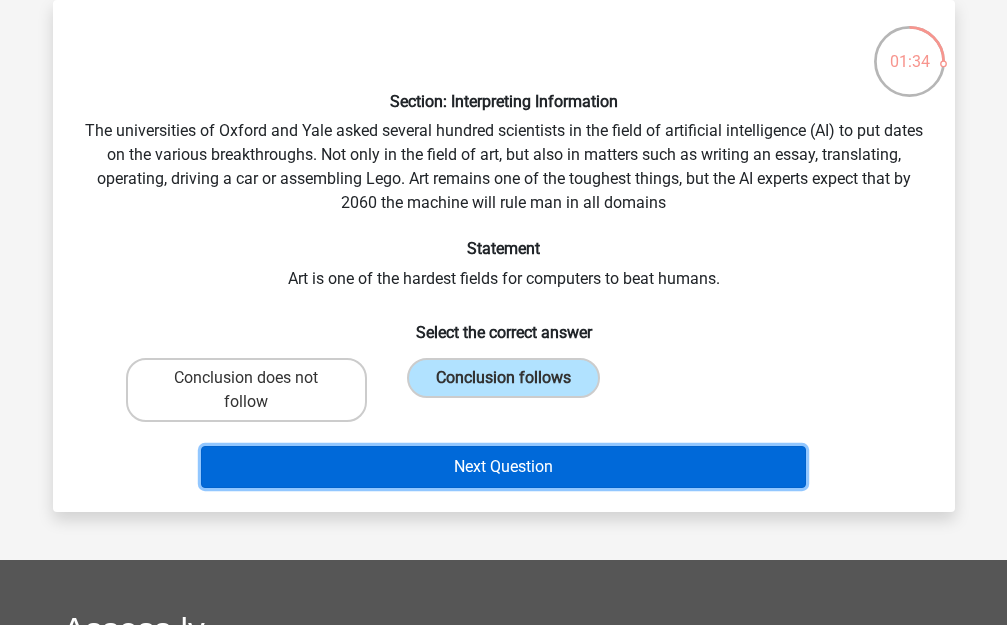 click on "Next Question" at bounding box center [503, 467] 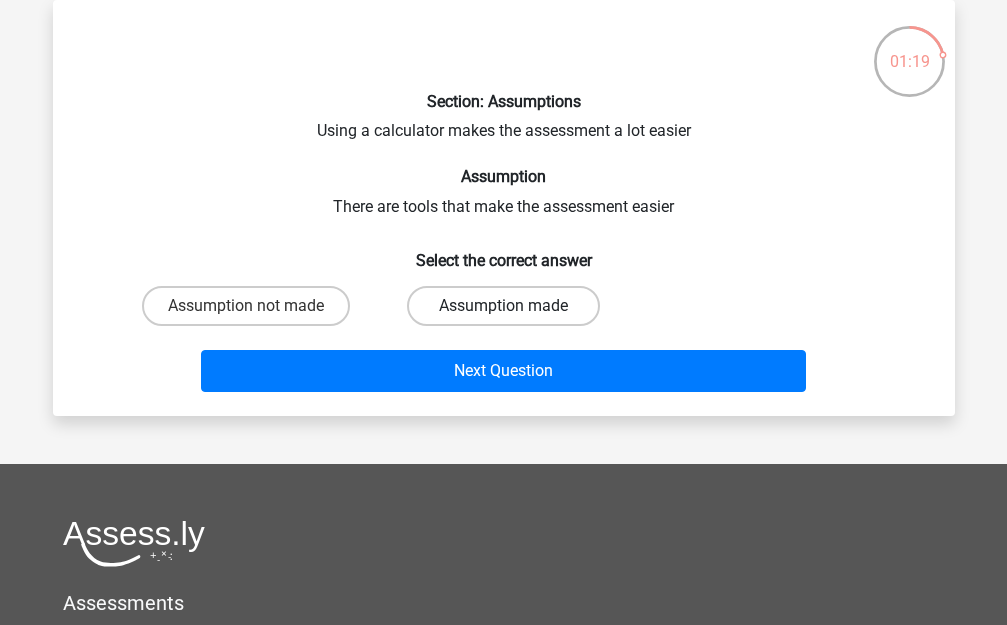 click on "Assumption made" at bounding box center (503, 306) 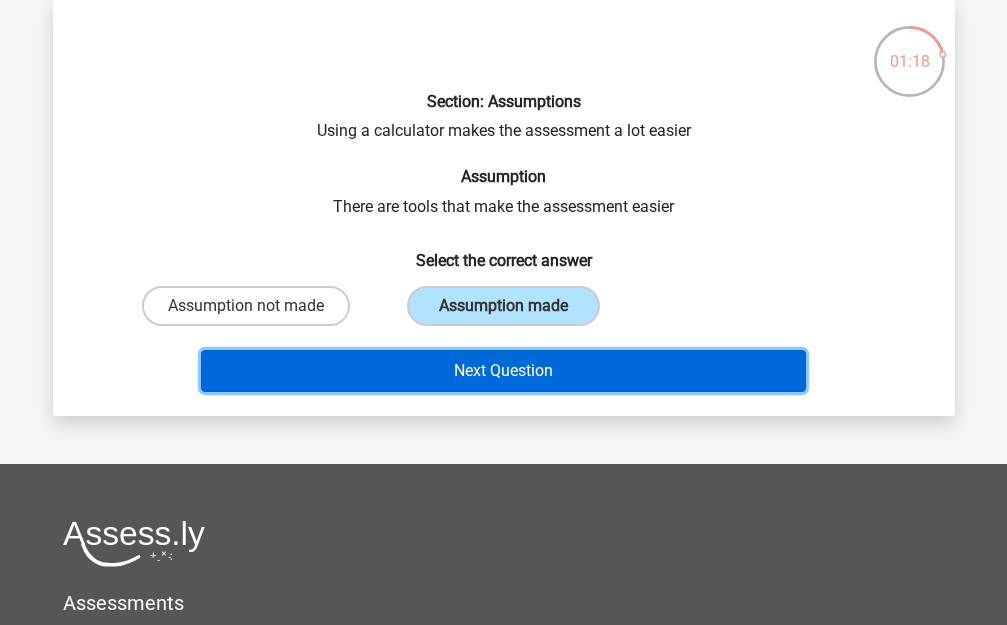 click on "Next Question" at bounding box center [503, 371] 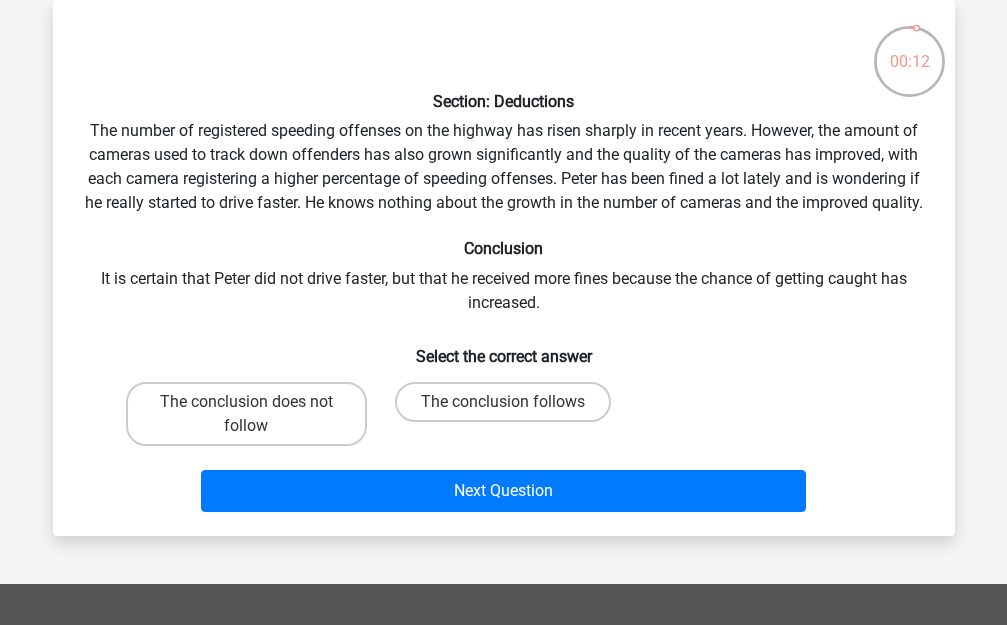 click on "The conclusion follows" at bounding box center [509, 408] 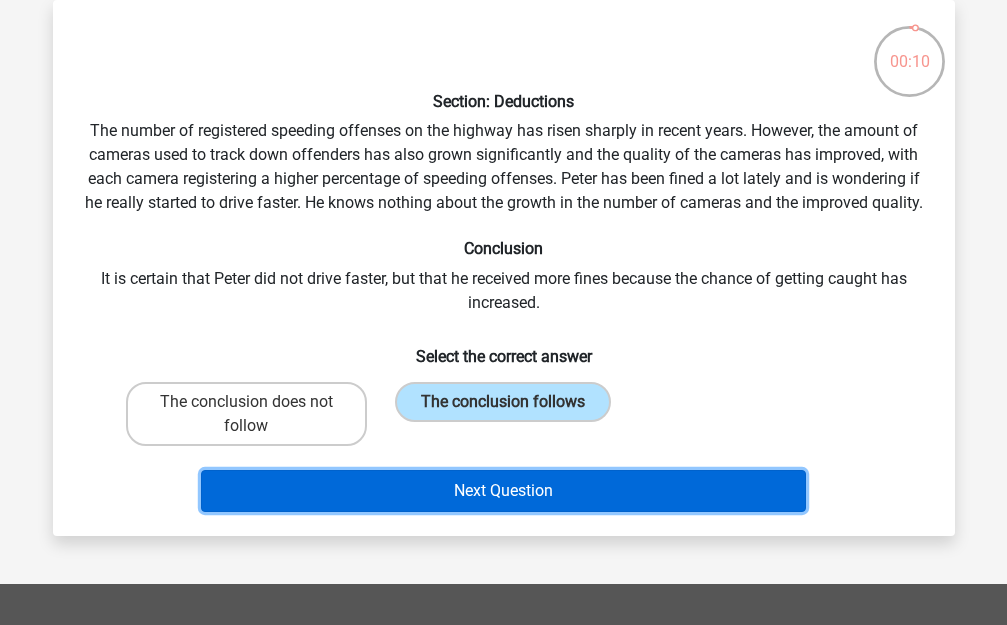 click on "Next Question" at bounding box center [503, 491] 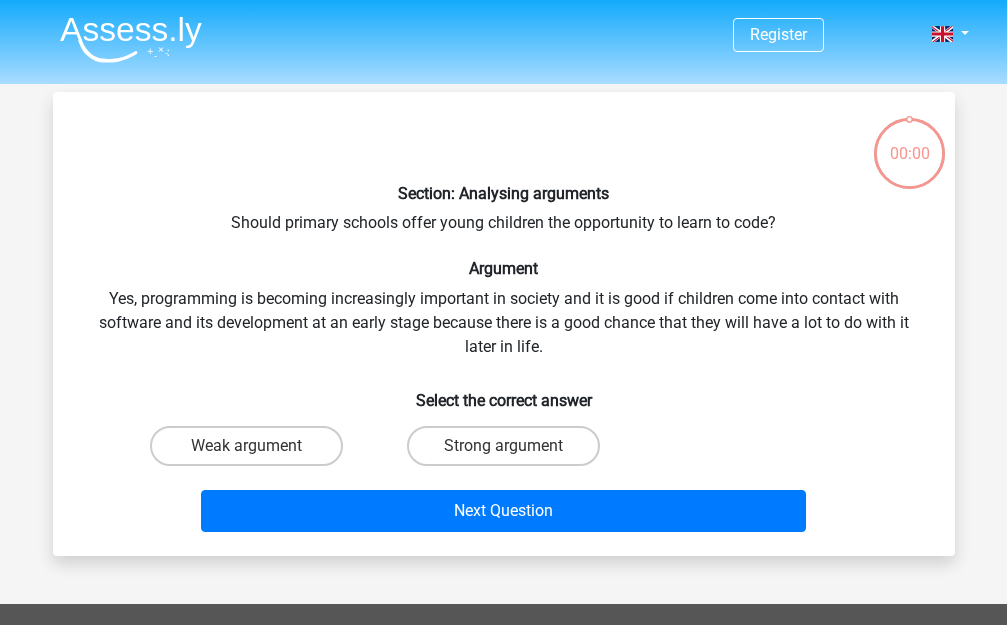 scroll, scrollTop: 92, scrollLeft: 0, axis: vertical 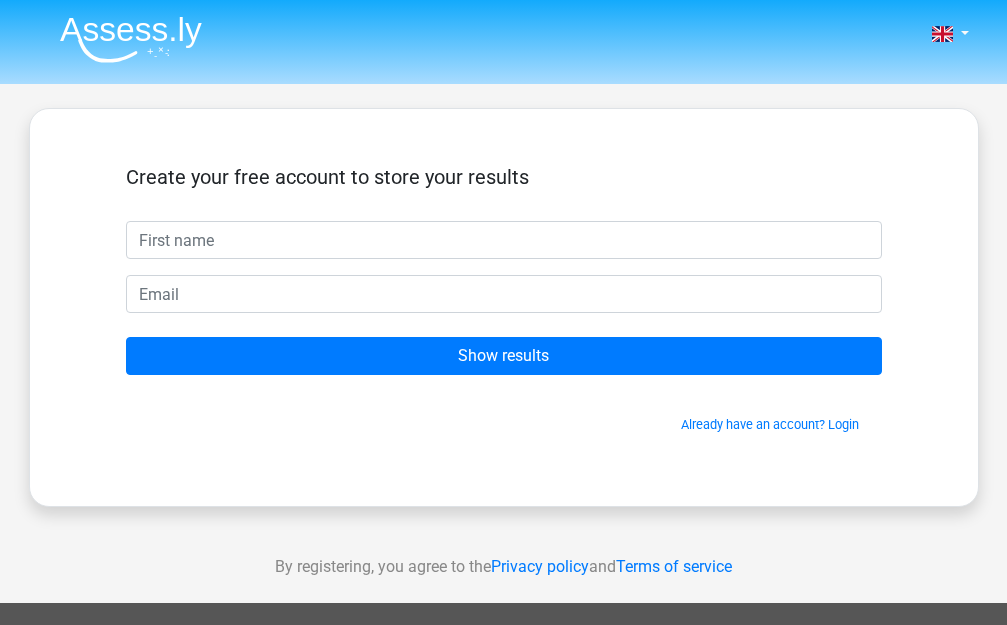 click at bounding box center [504, 240] 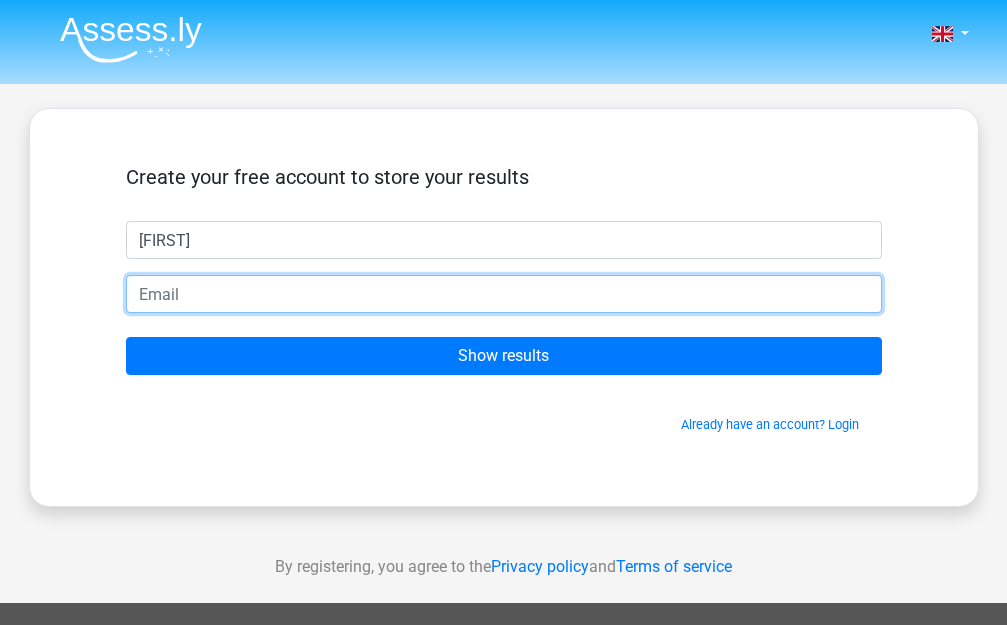 click at bounding box center [504, 294] 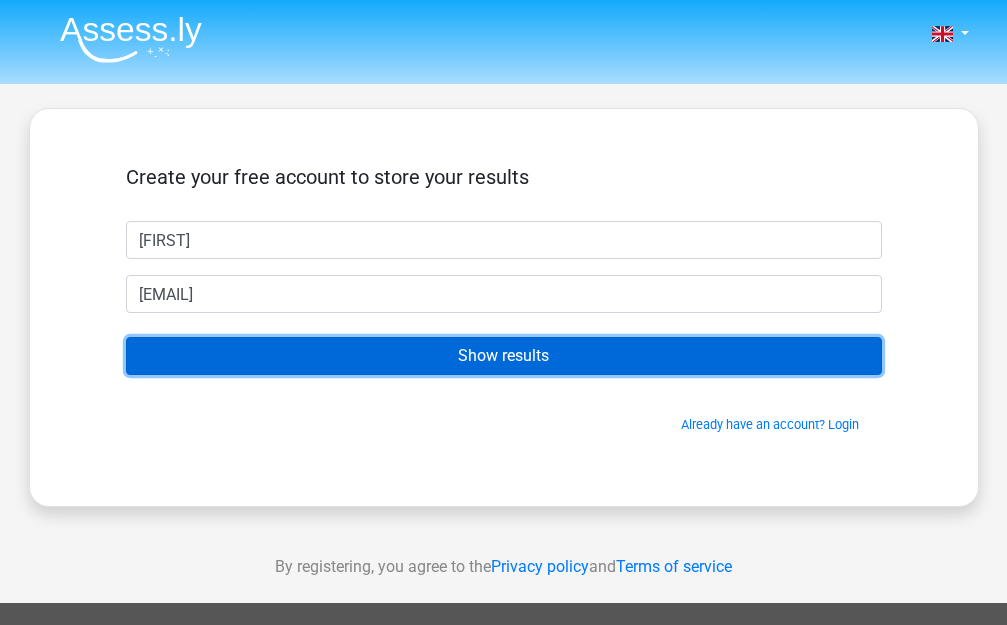 click on "Show results" at bounding box center [504, 356] 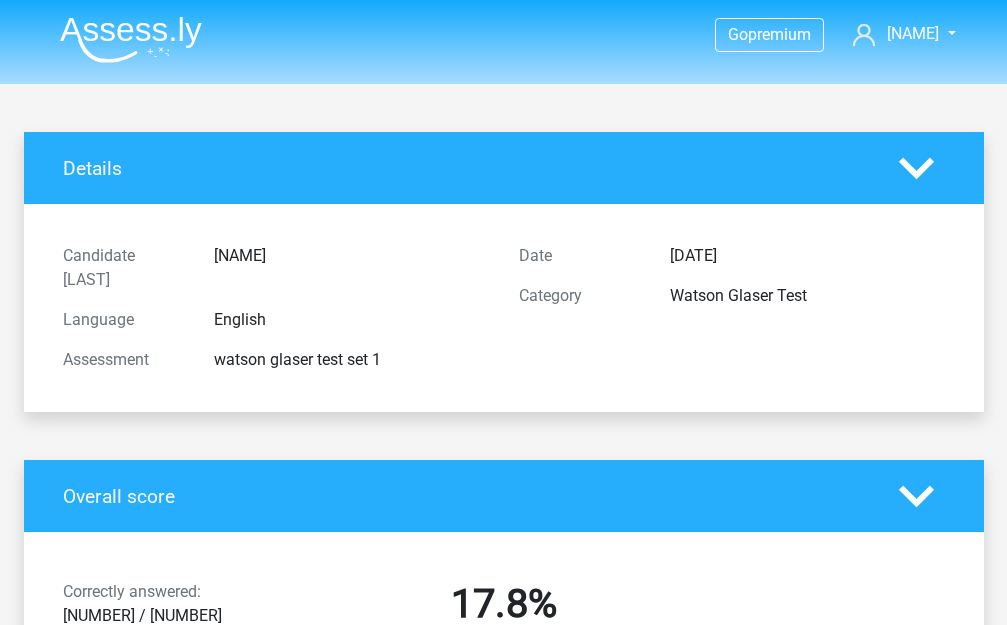 scroll, scrollTop: 0, scrollLeft: 0, axis: both 